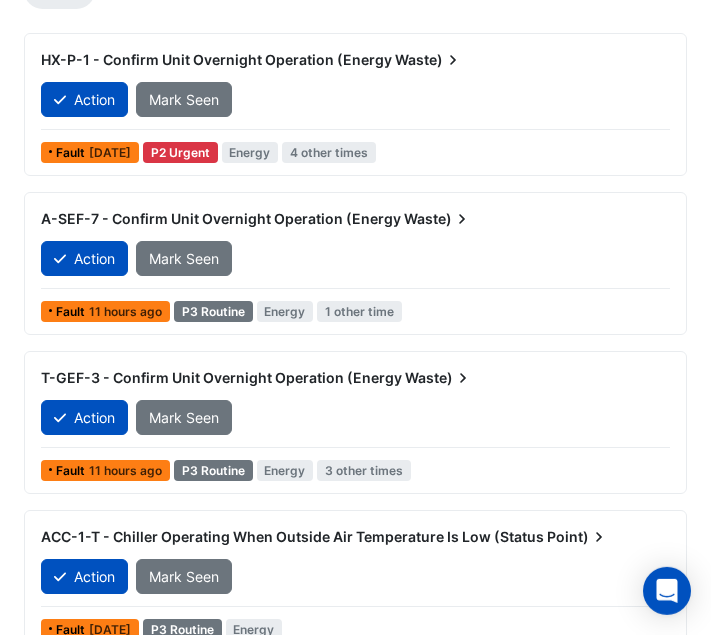 scroll, scrollTop: 255, scrollLeft: 0, axis: vertical 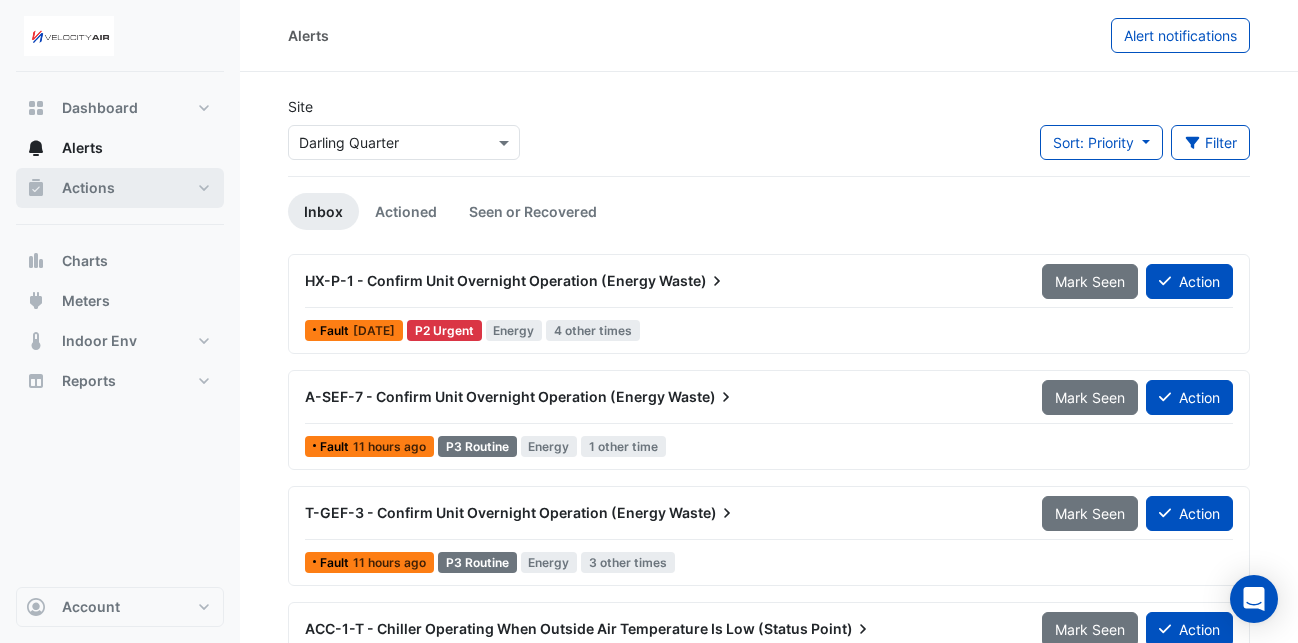 click on "Actions" at bounding box center [88, 188] 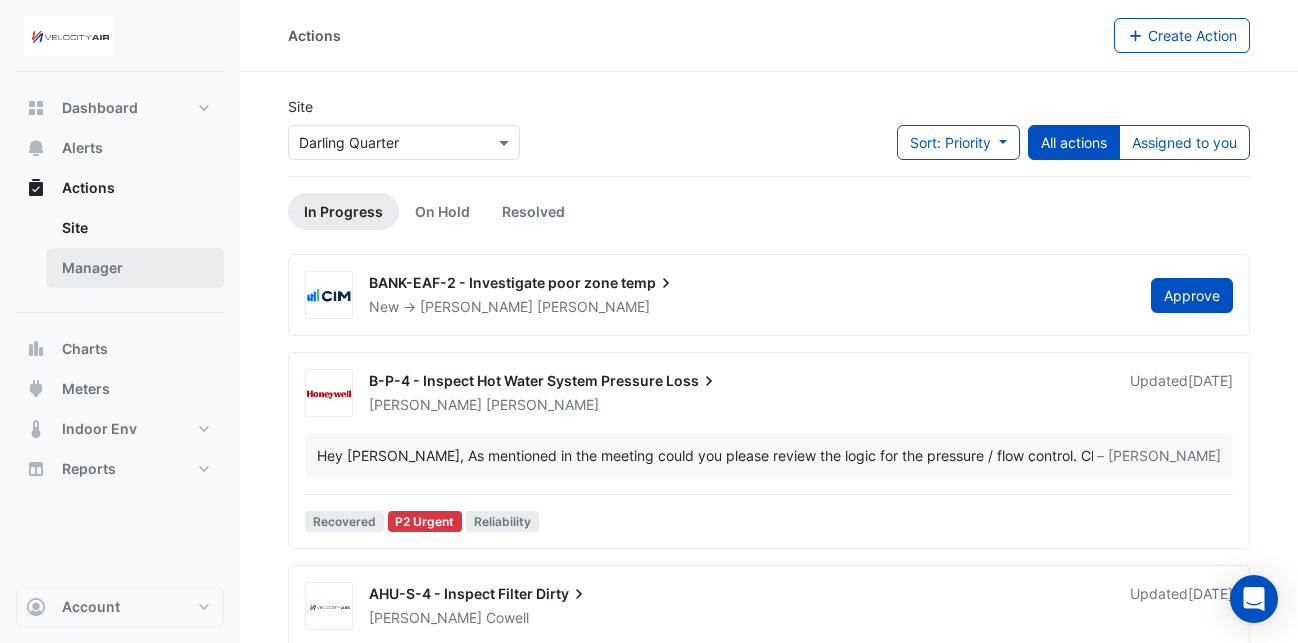 click on "Manager" at bounding box center (135, 268) 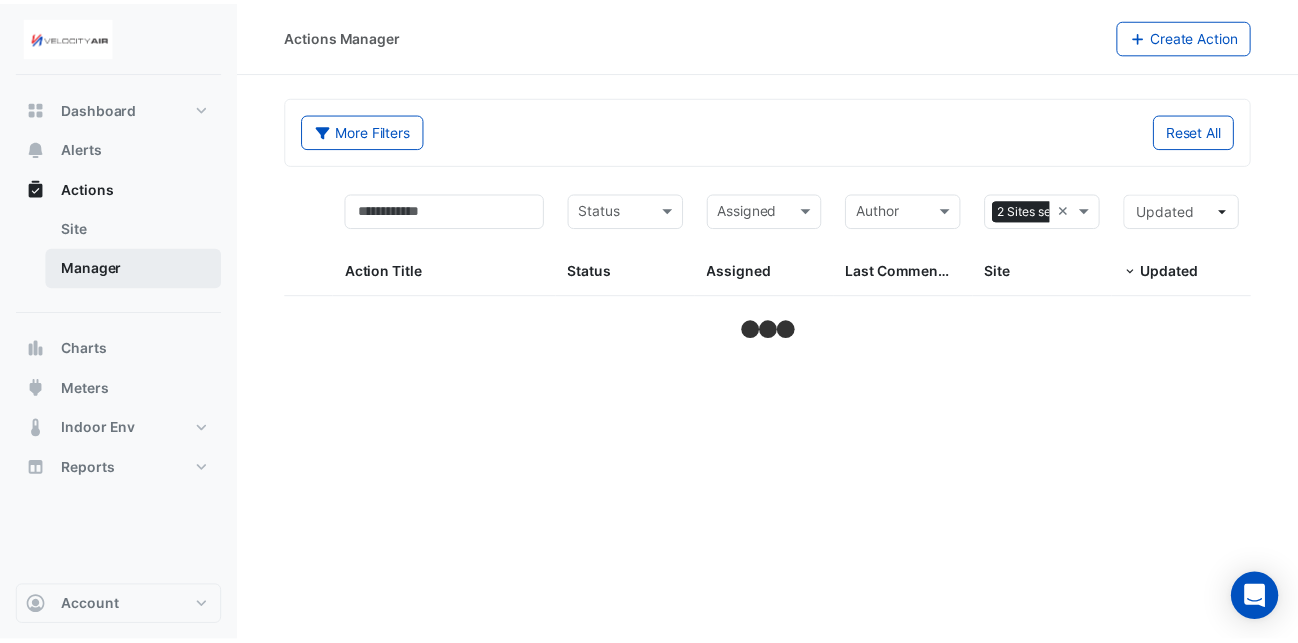 select on "**" 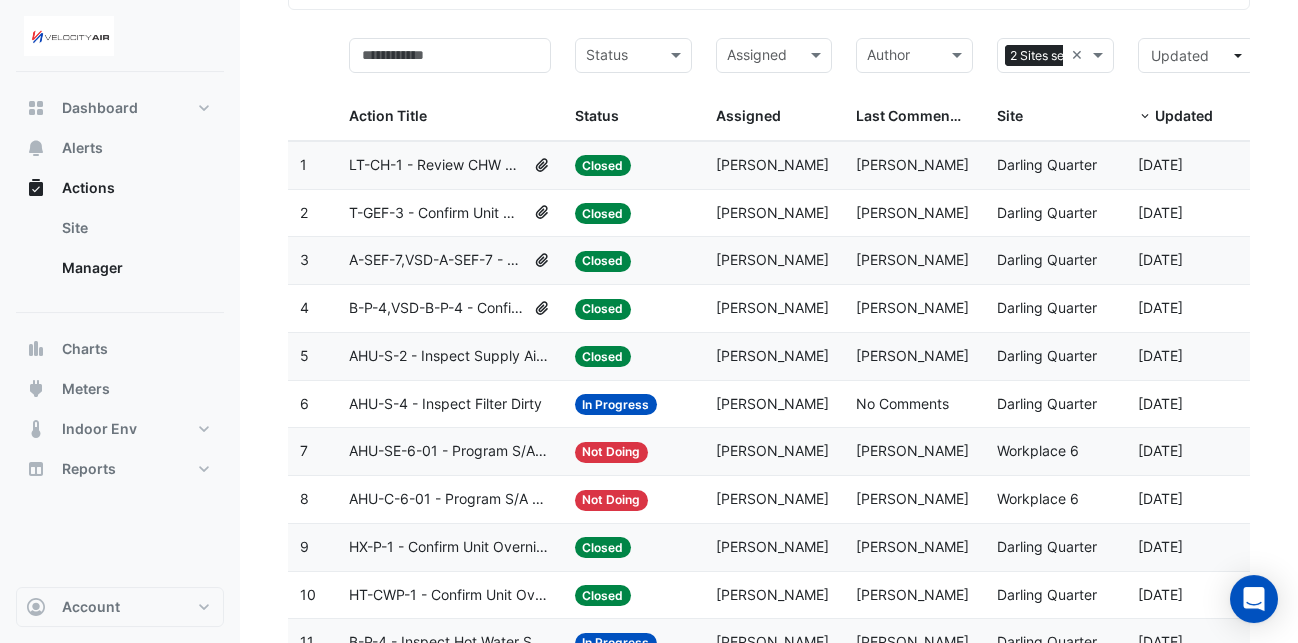 scroll, scrollTop: 0, scrollLeft: 0, axis: both 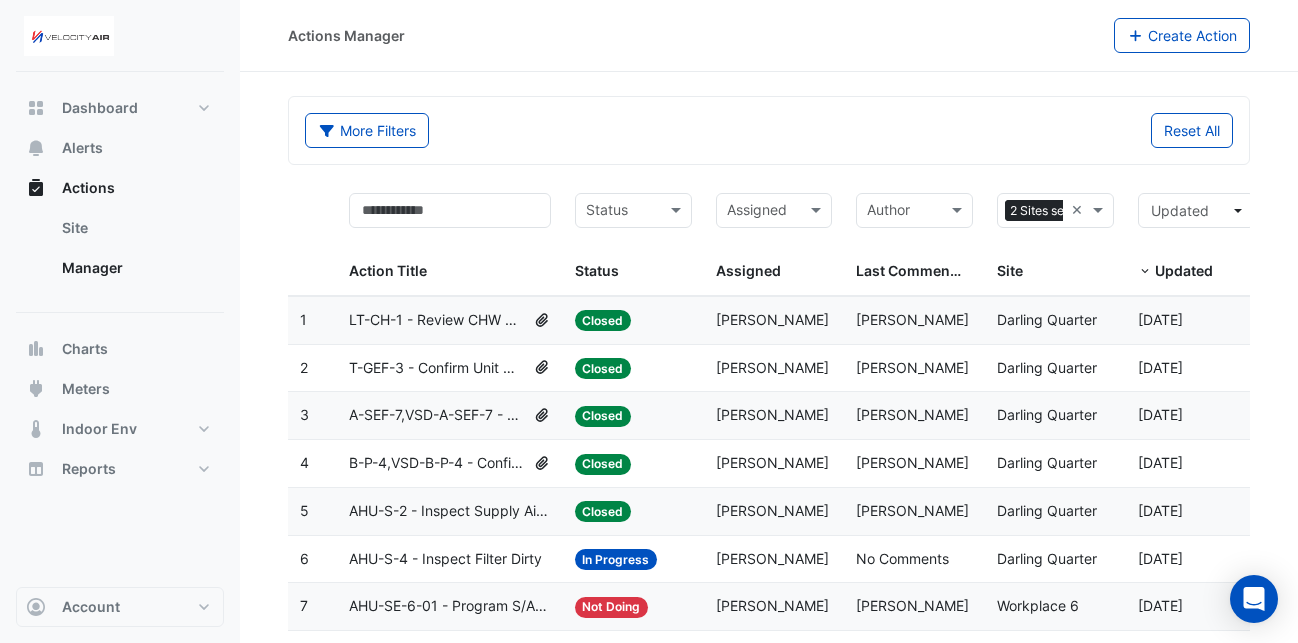 click on "Status" at bounding box center (597, 270) 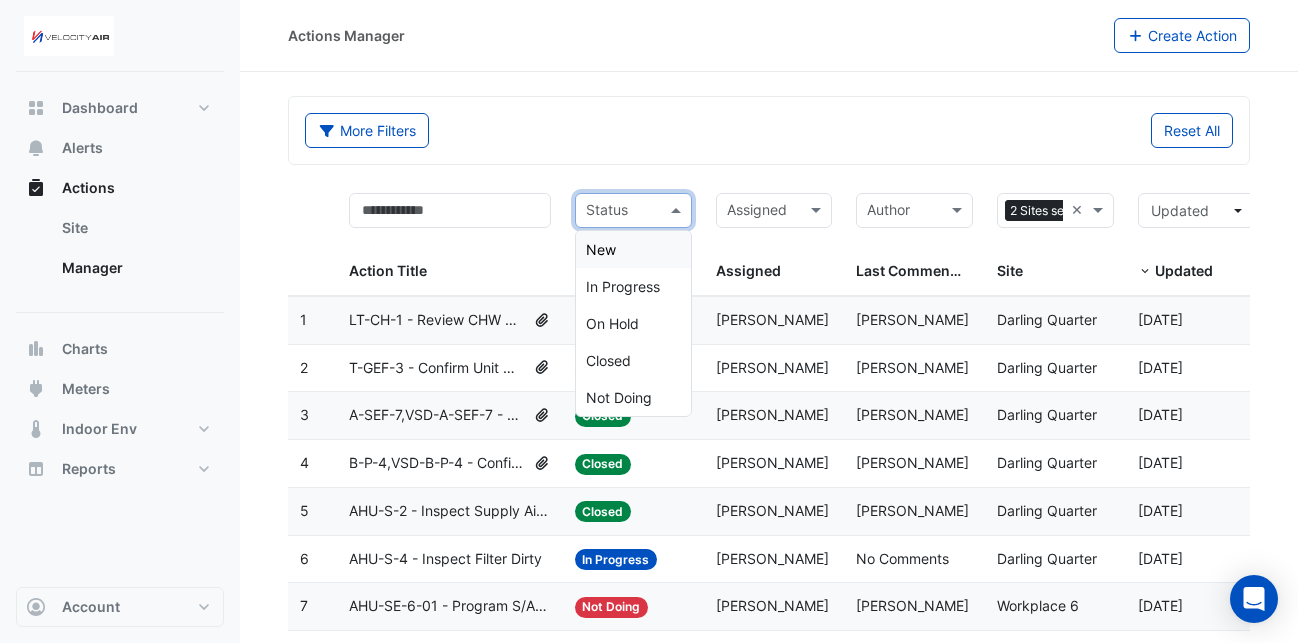 click at bounding box center [678, 210] 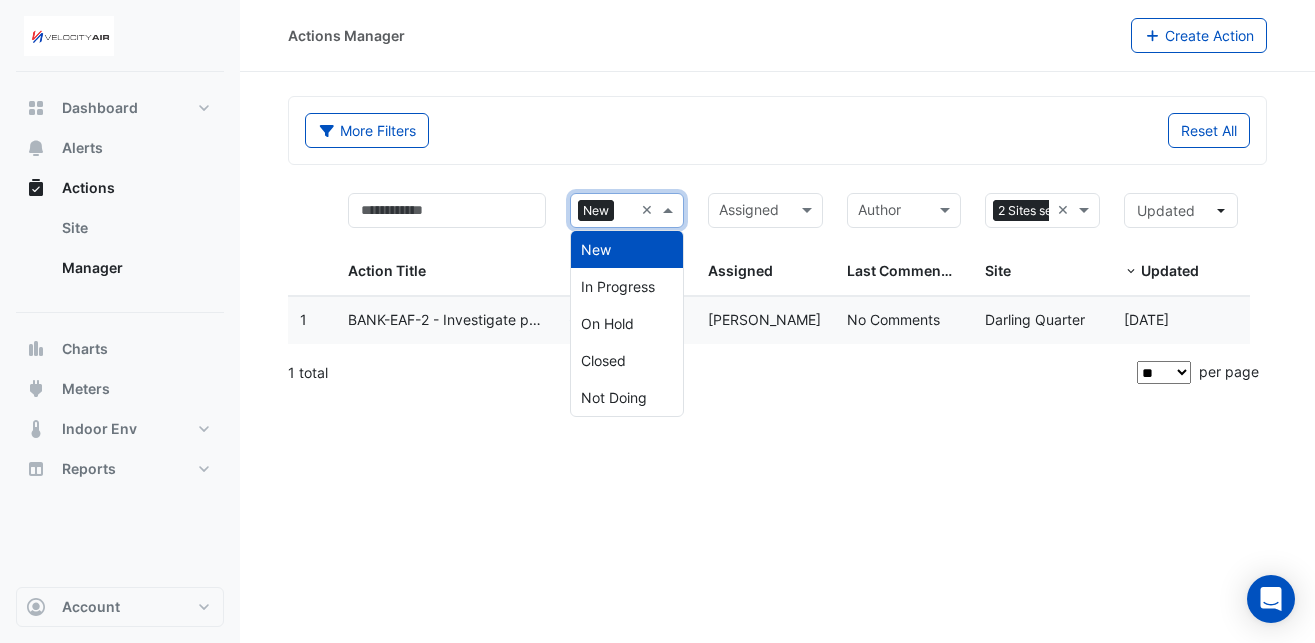 click at bounding box center [670, 210] 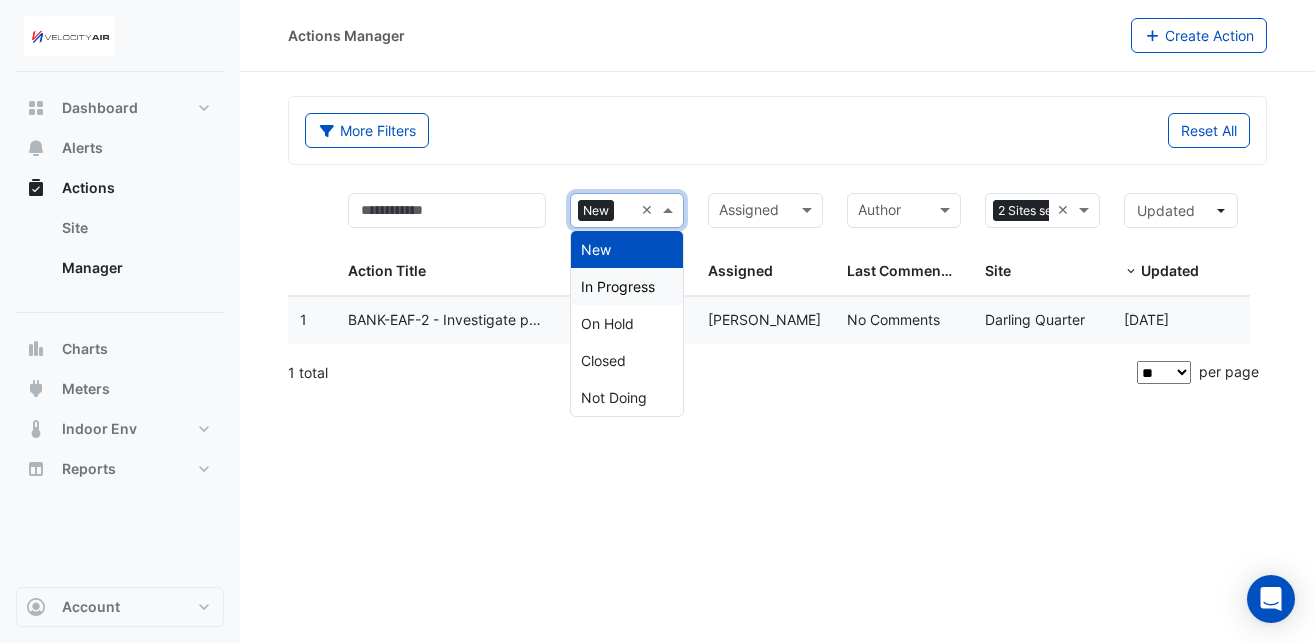 click on "In Progress" at bounding box center (618, 286) 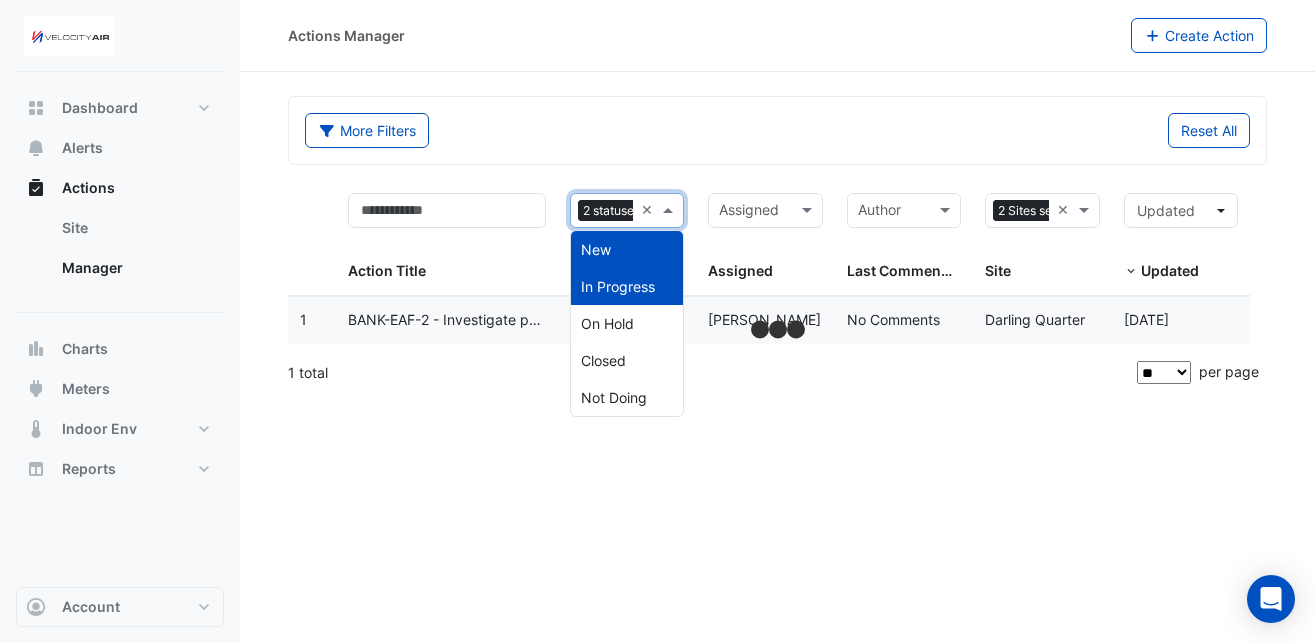click at bounding box center [670, 210] 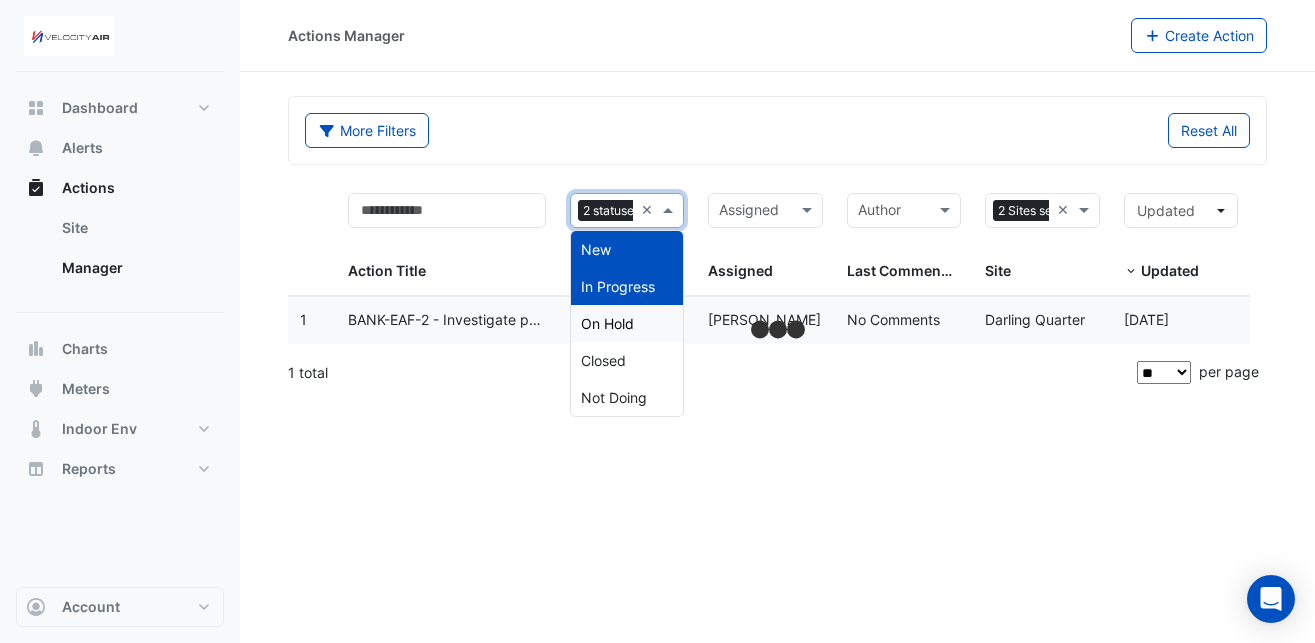 click on "On Hold" at bounding box center (627, 323) 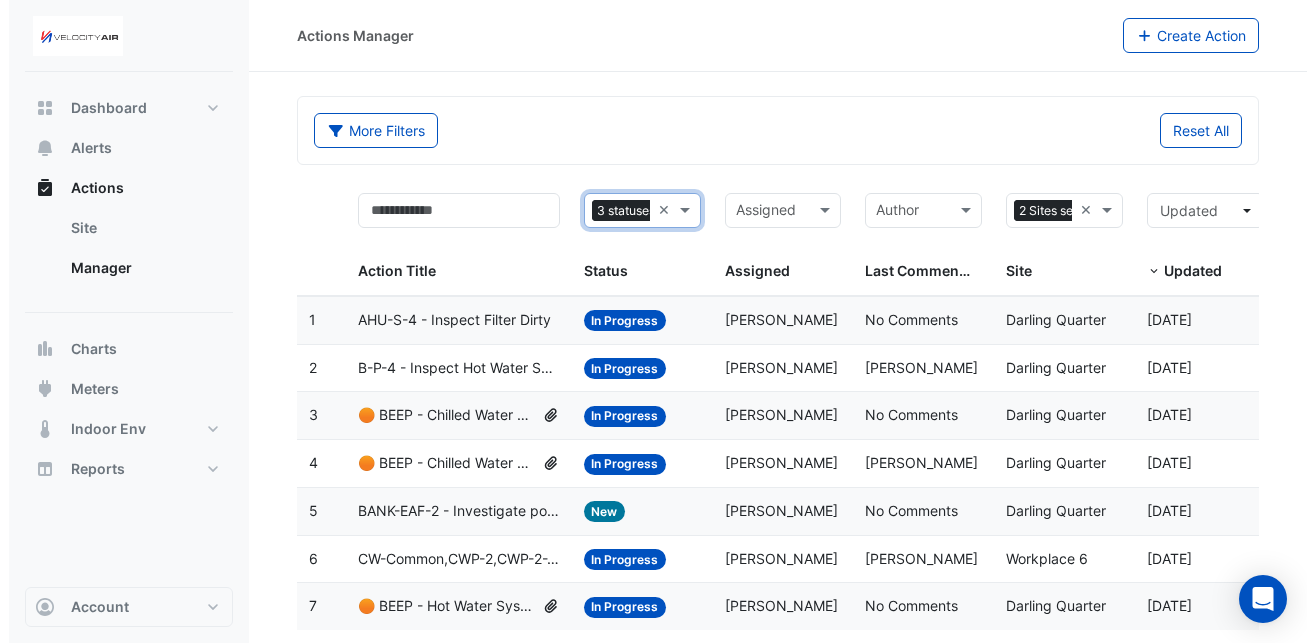scroll, scrollTop: 42, scrollLeft: 0, axis: vertical 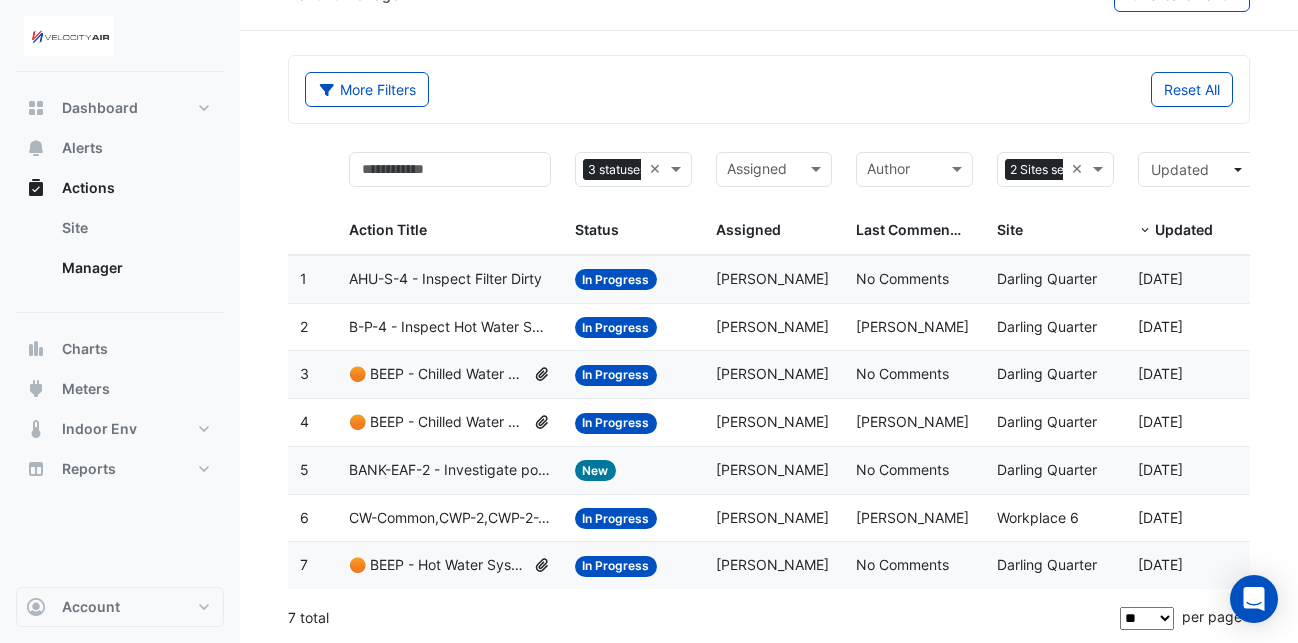 click on "Action Title:
B-P-4 - Inspect Hot Water System Pressure Loss" 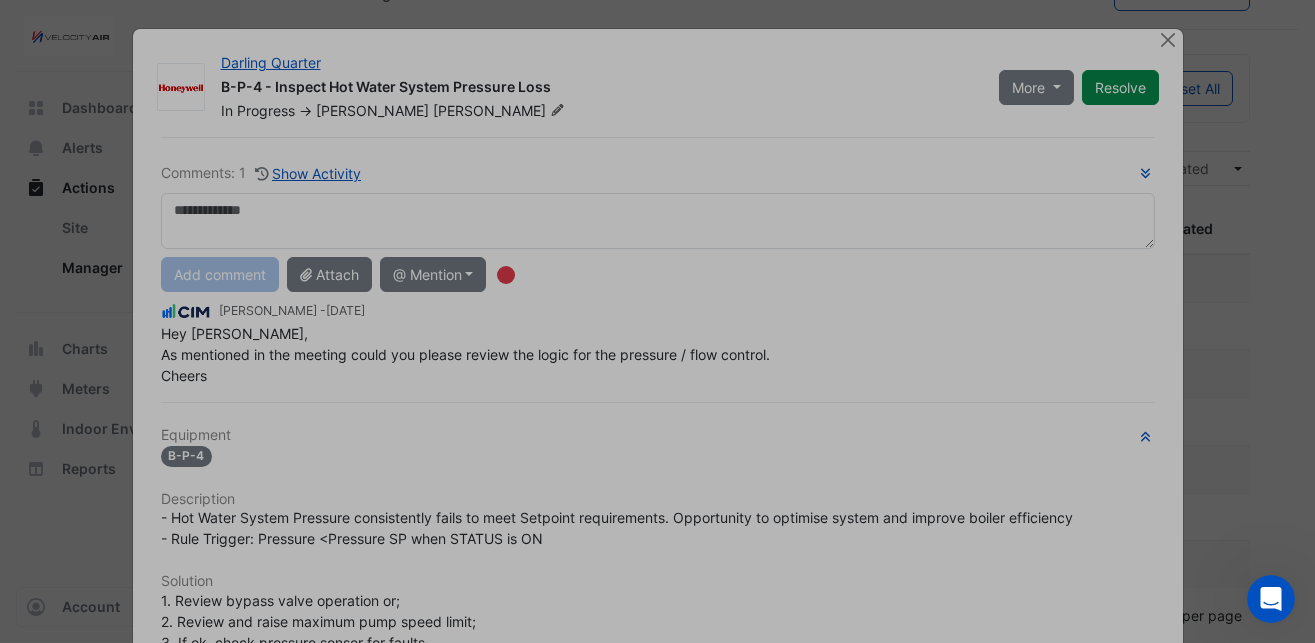 scroll, scrollTop: 0, scrollLeft: 0, axis: both 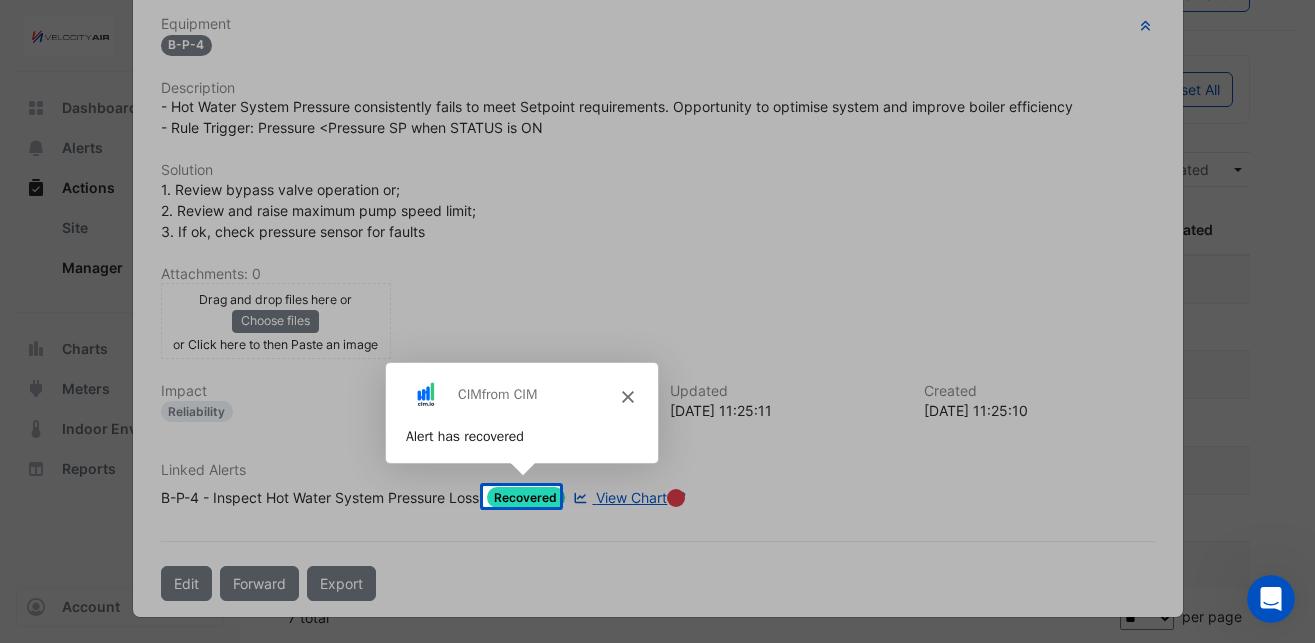 click 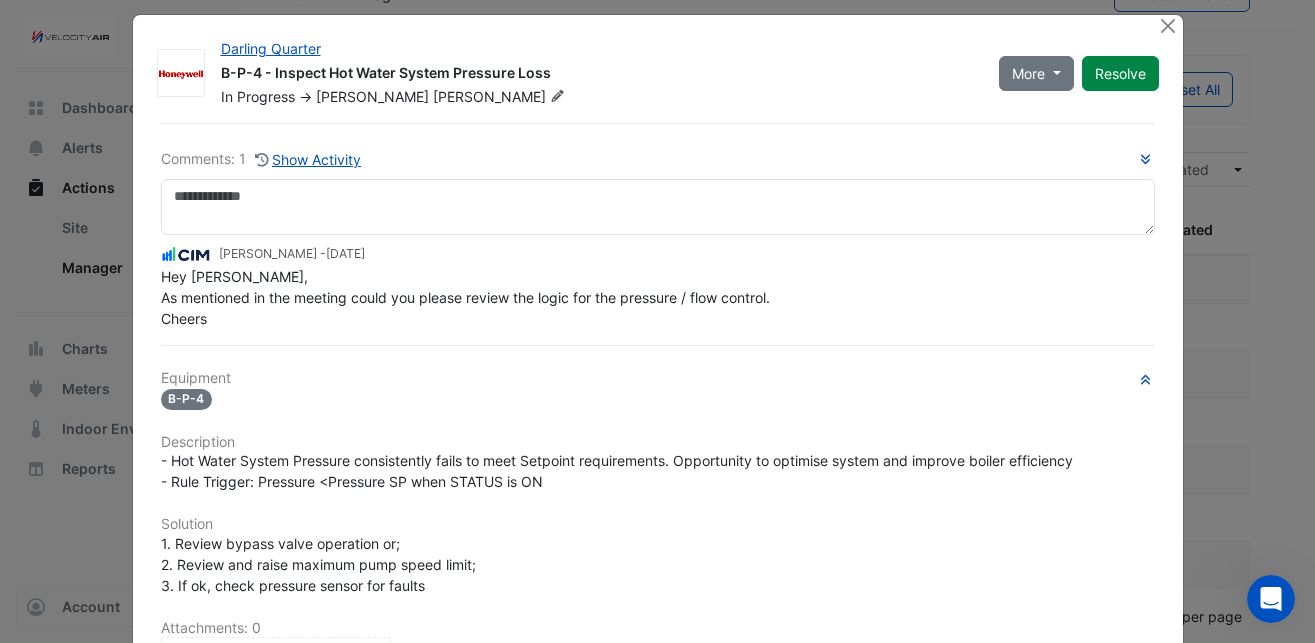 scroll, scrollTop: 15, scrollLeft: 0, axis: vertical 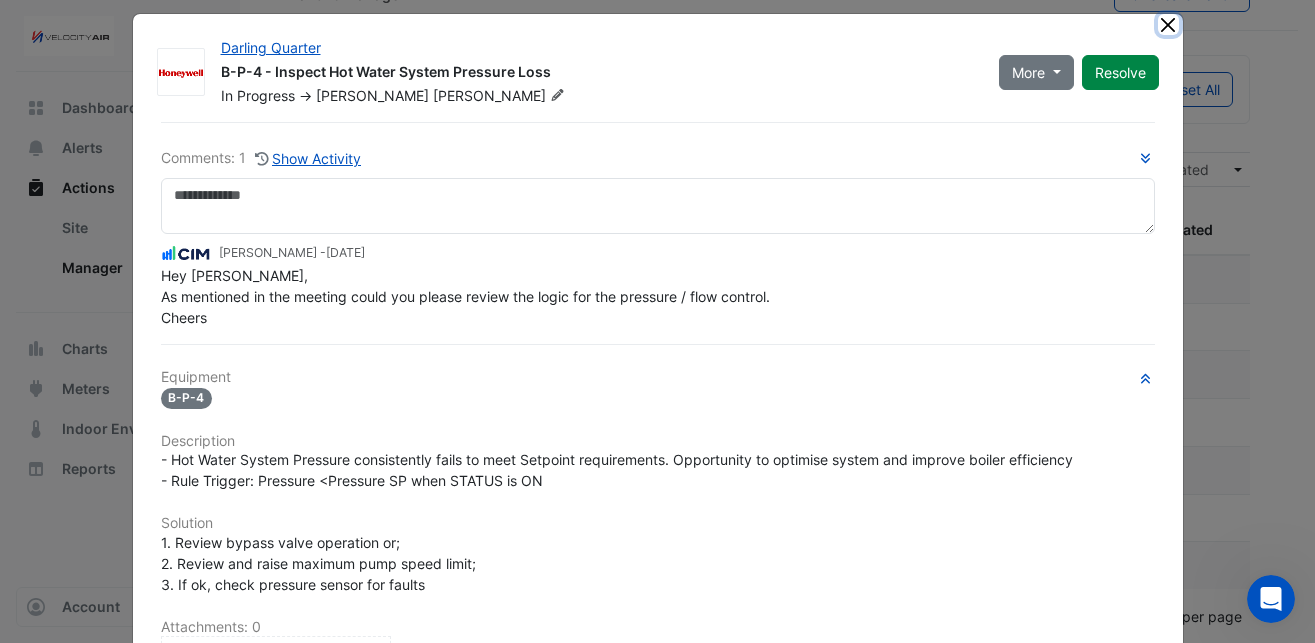 click 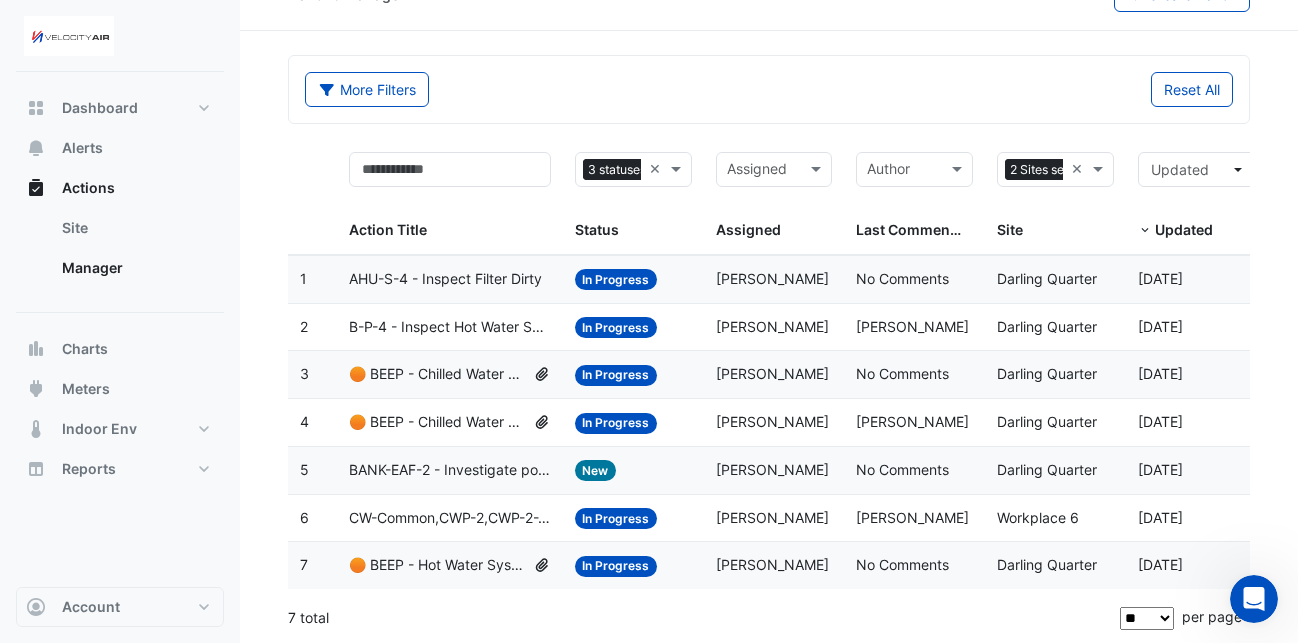 click on "Action Title:
AHU-S-4 - Inspect Filter Dirty" 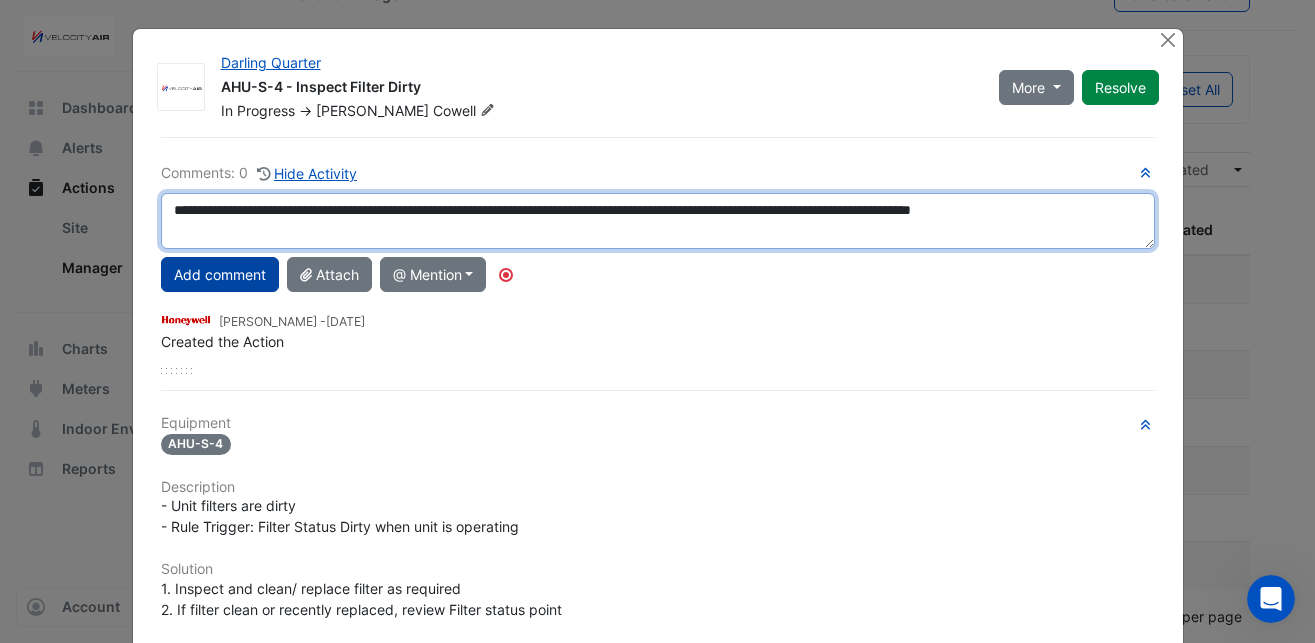 type on "**********" 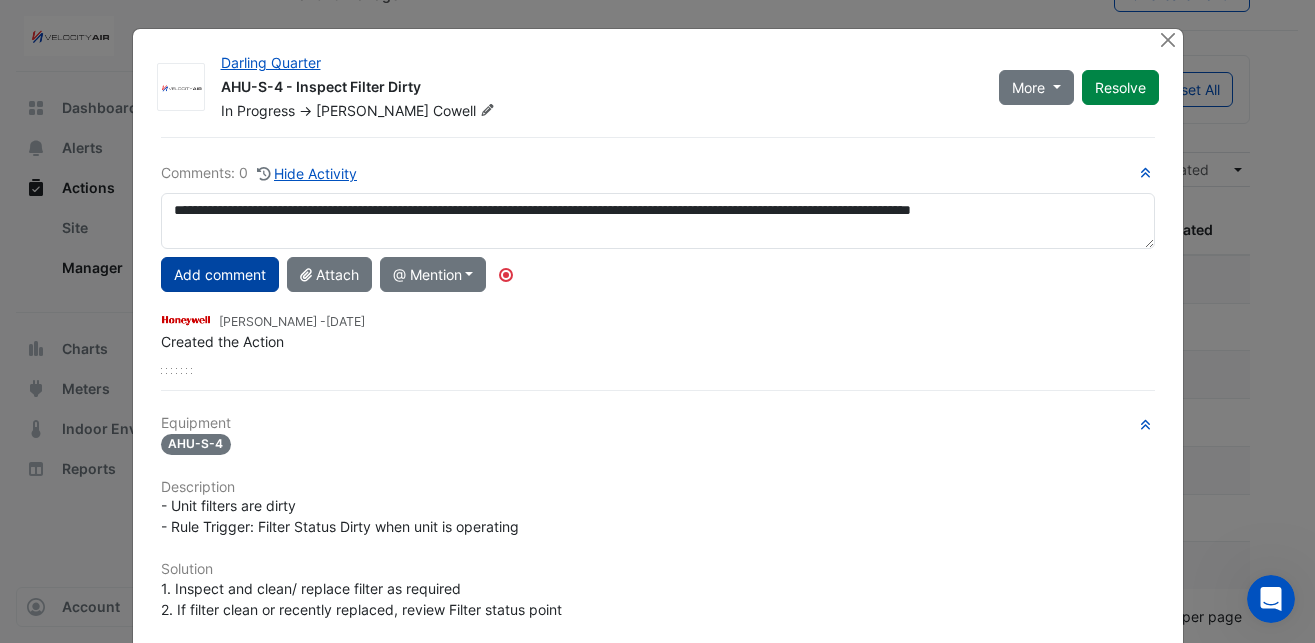 click on "Add comment" 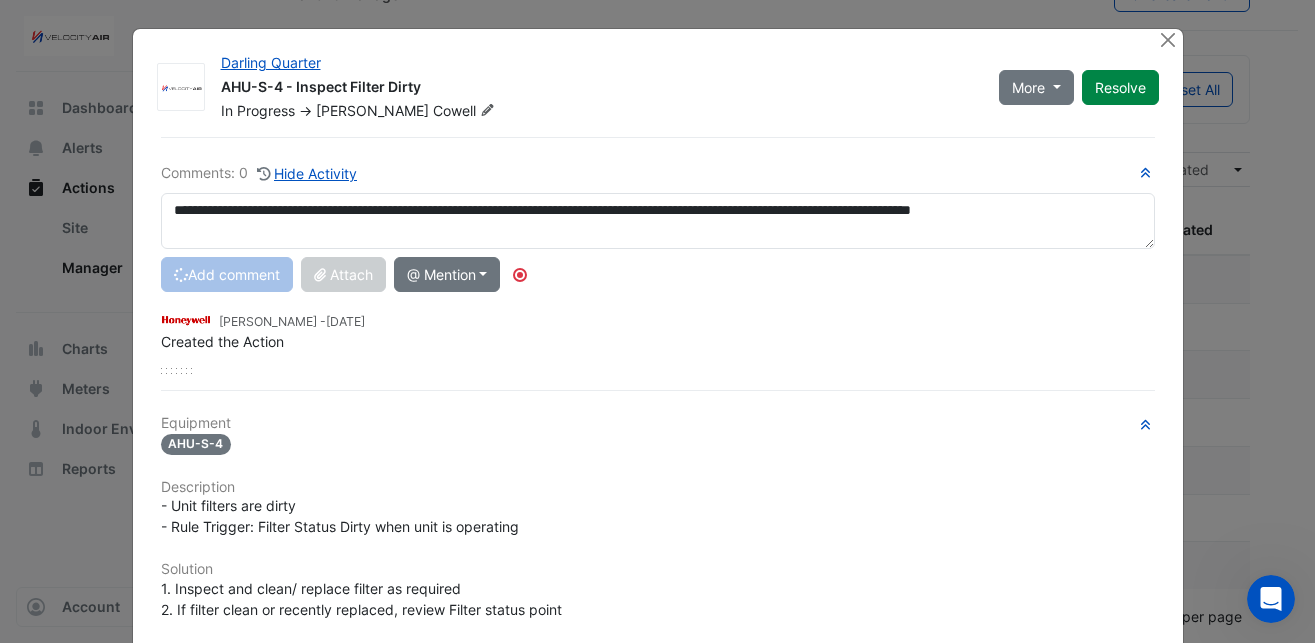 type 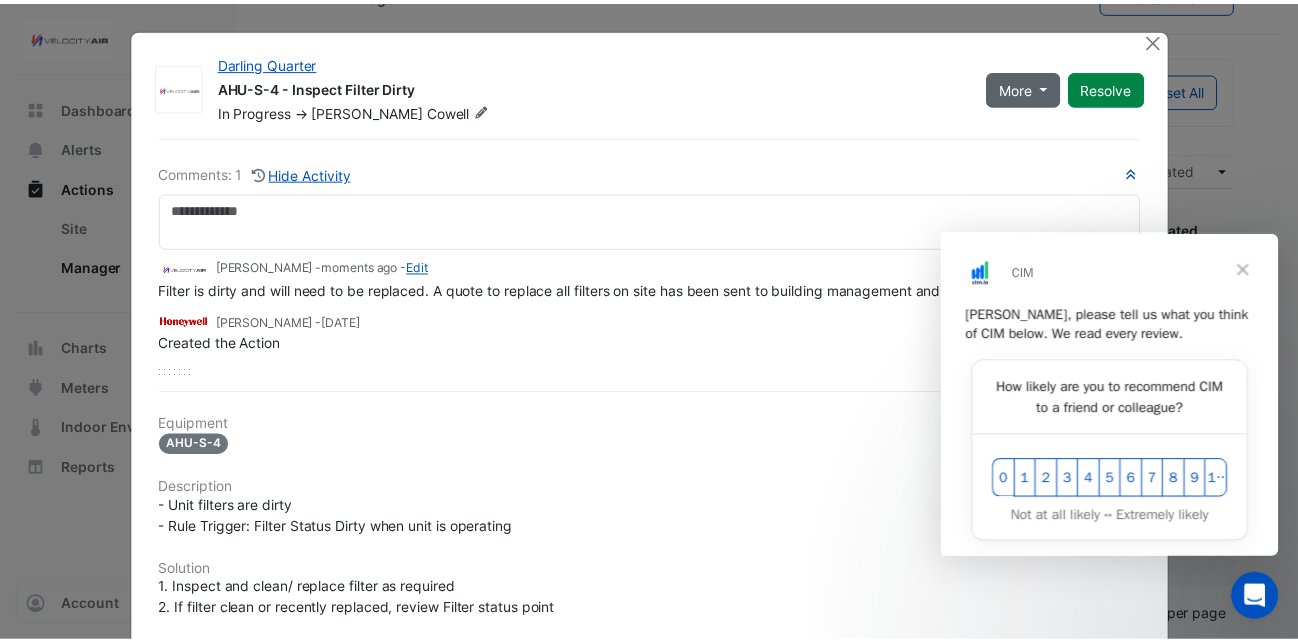 scroll, scrollTop: 0, scrollLeft: 0, axis: both 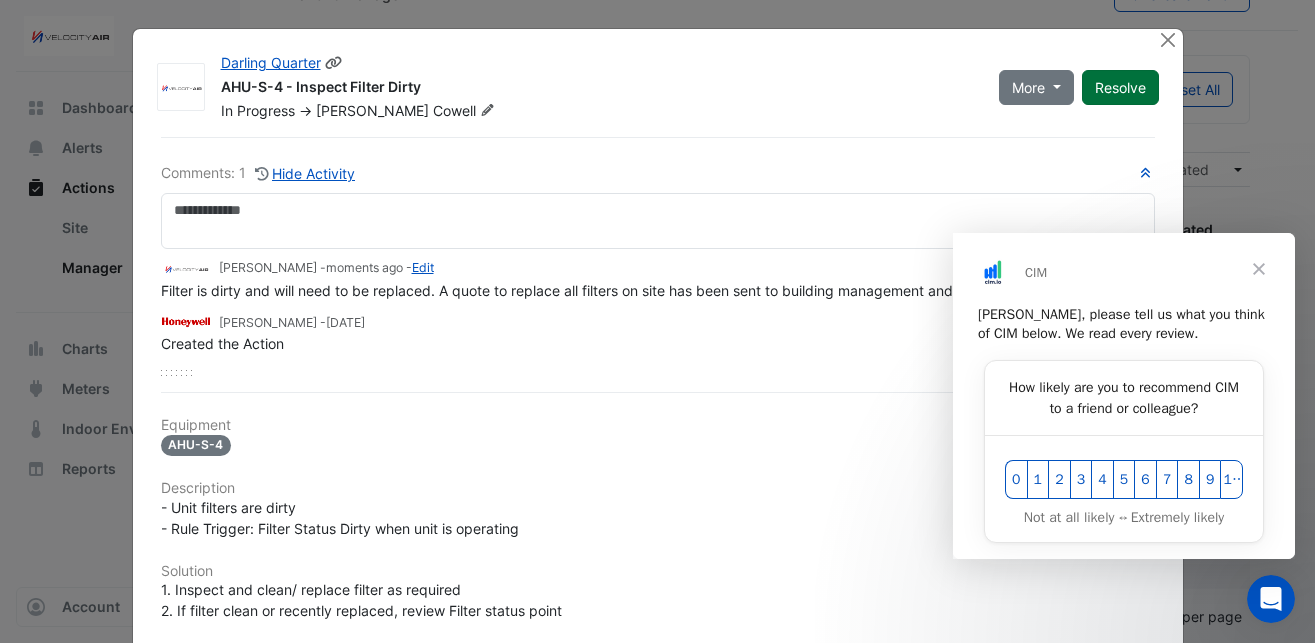 click on "Resolve" 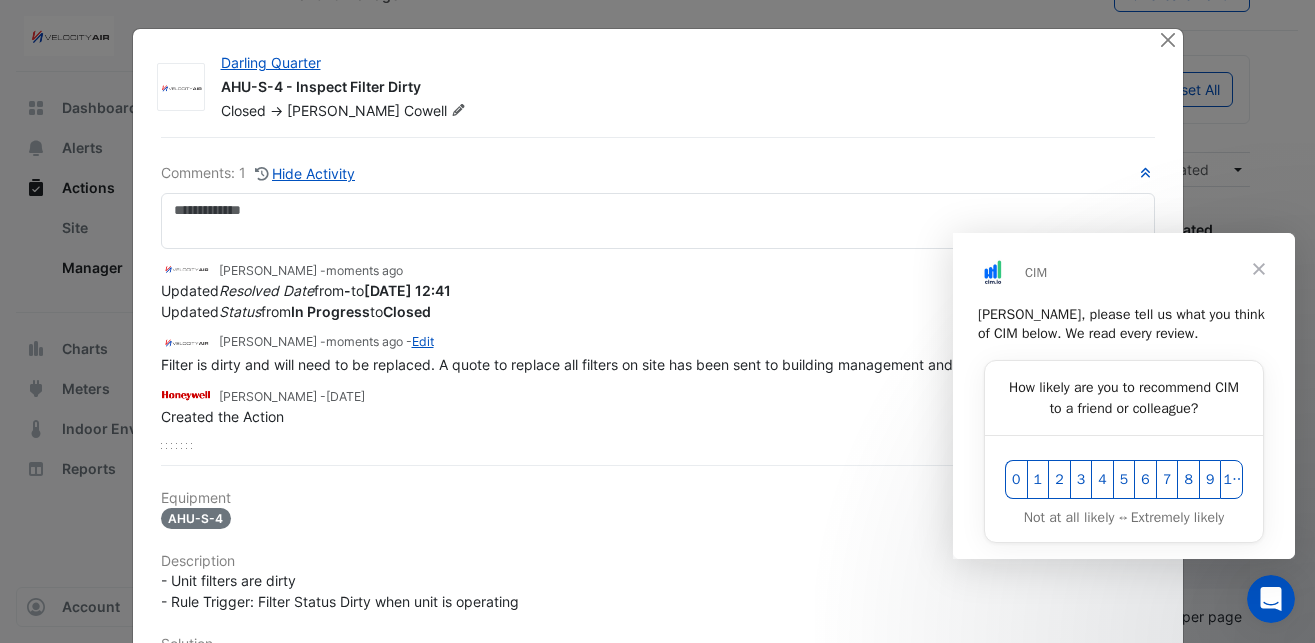 click at bounding box center [1259, 268] 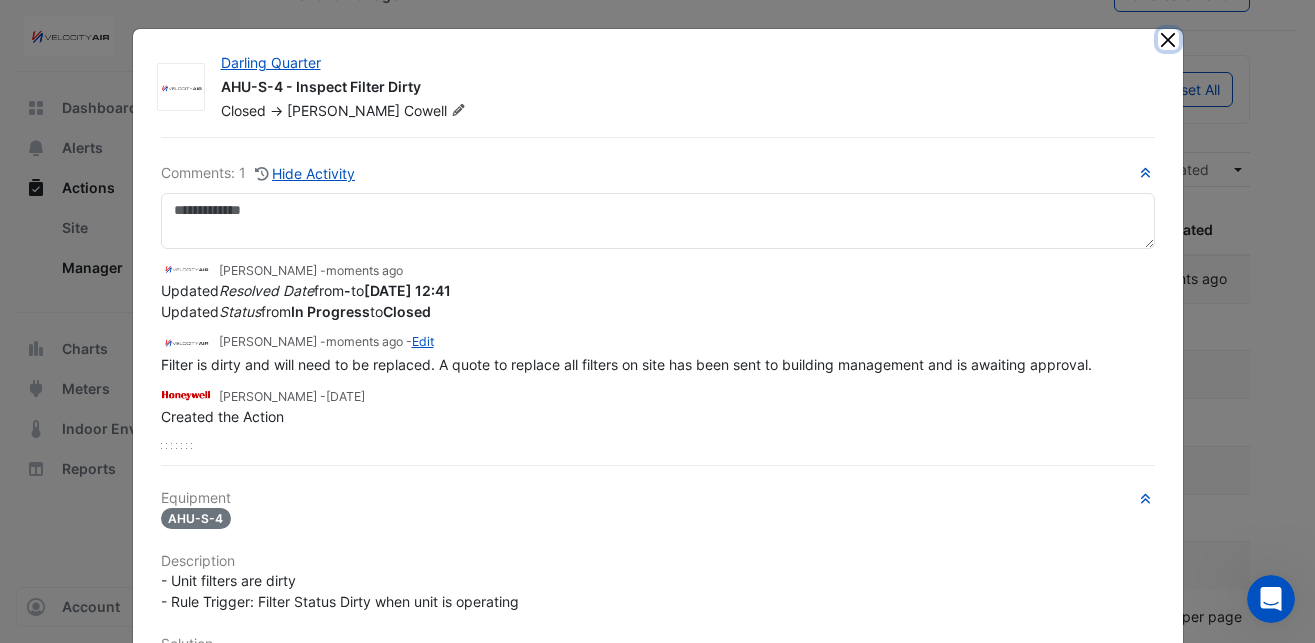 click 